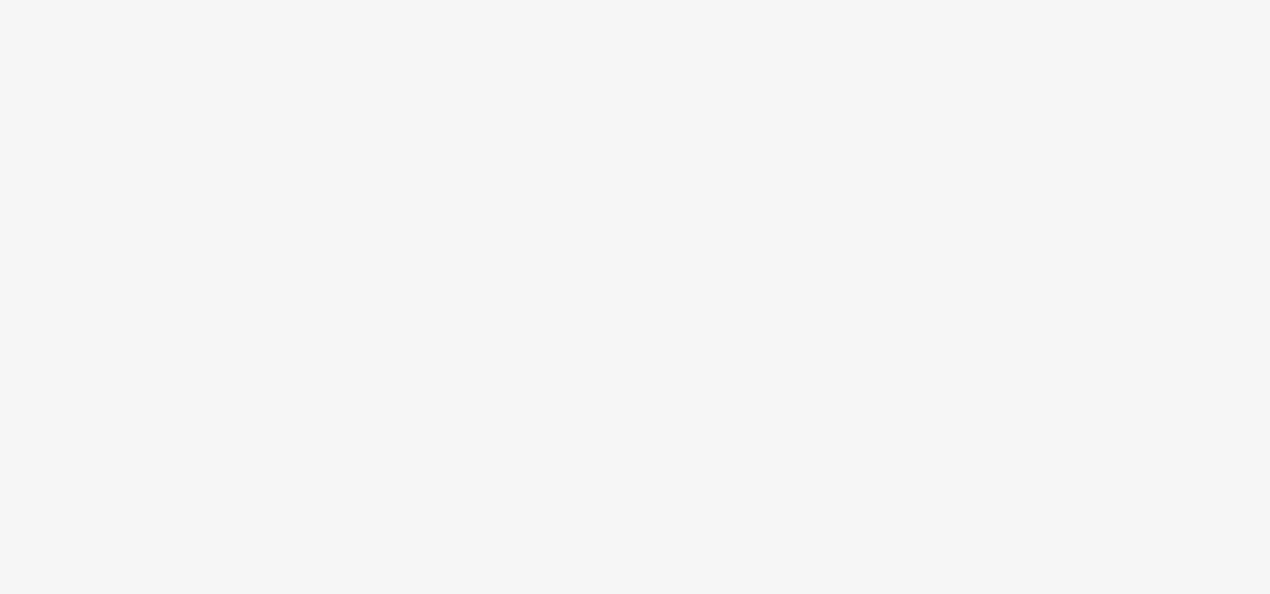 scroll, scrollTop: 0, scrollLeft: 0, axis: both 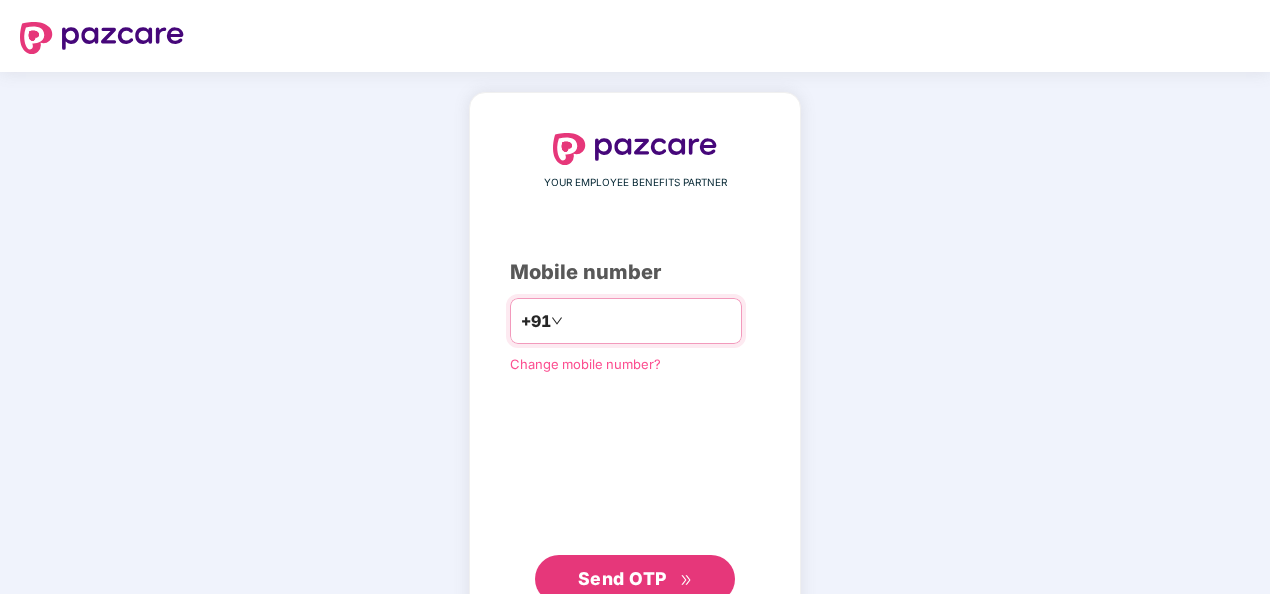 click at bounding box center (649, 321) 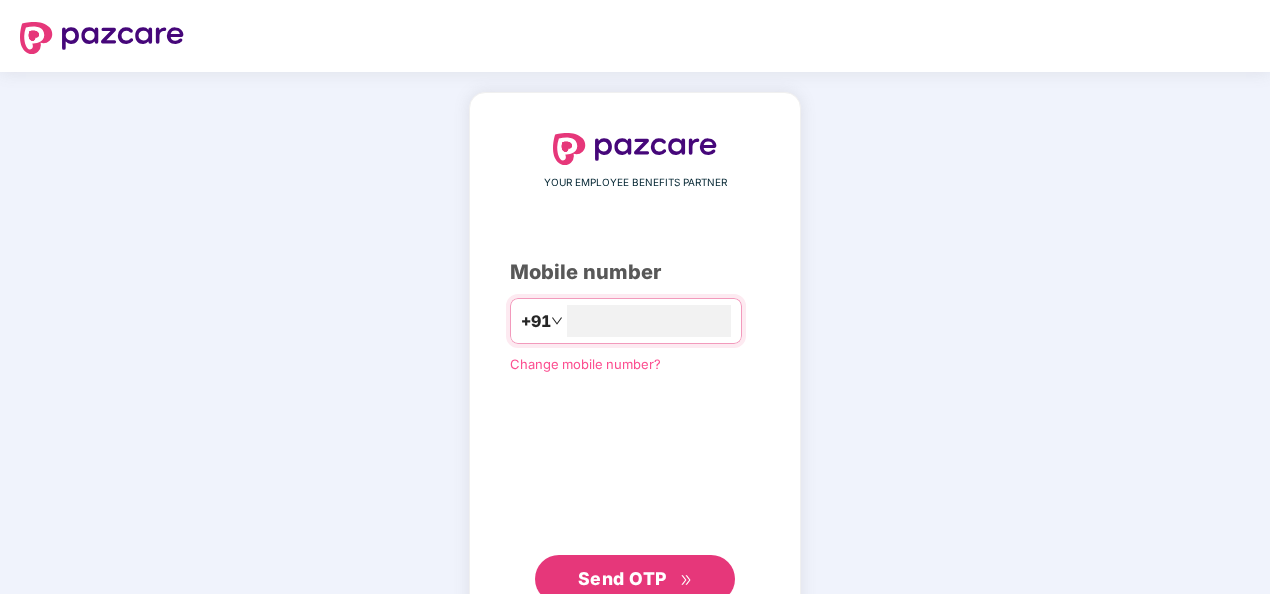 type on "**********" 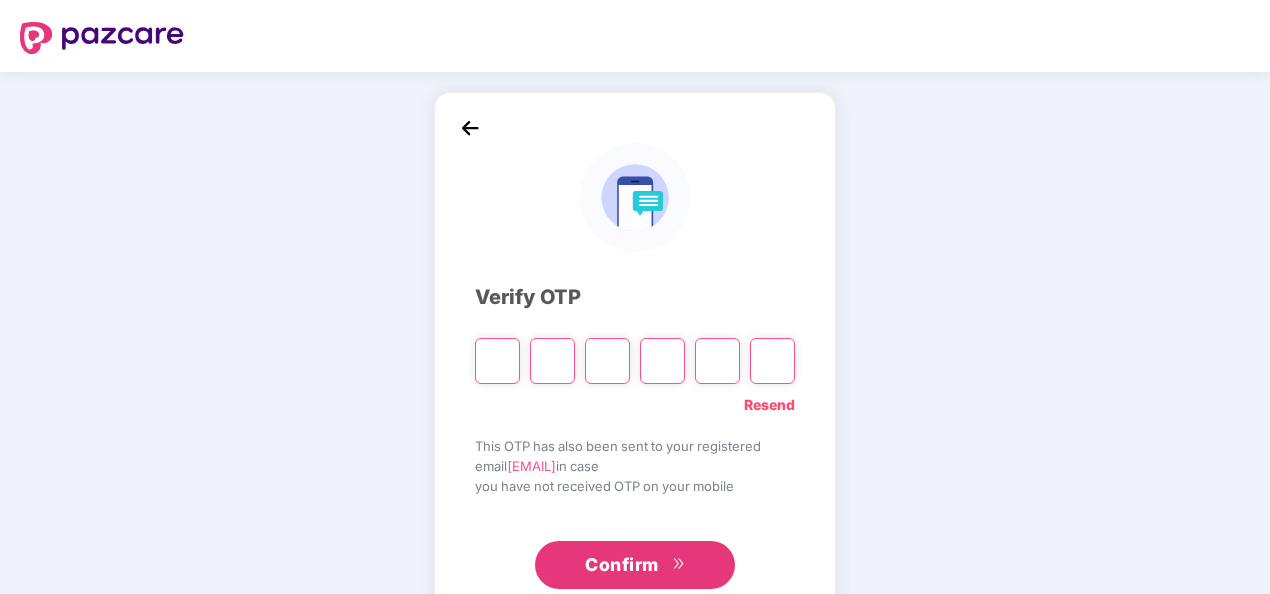 paste on "*" 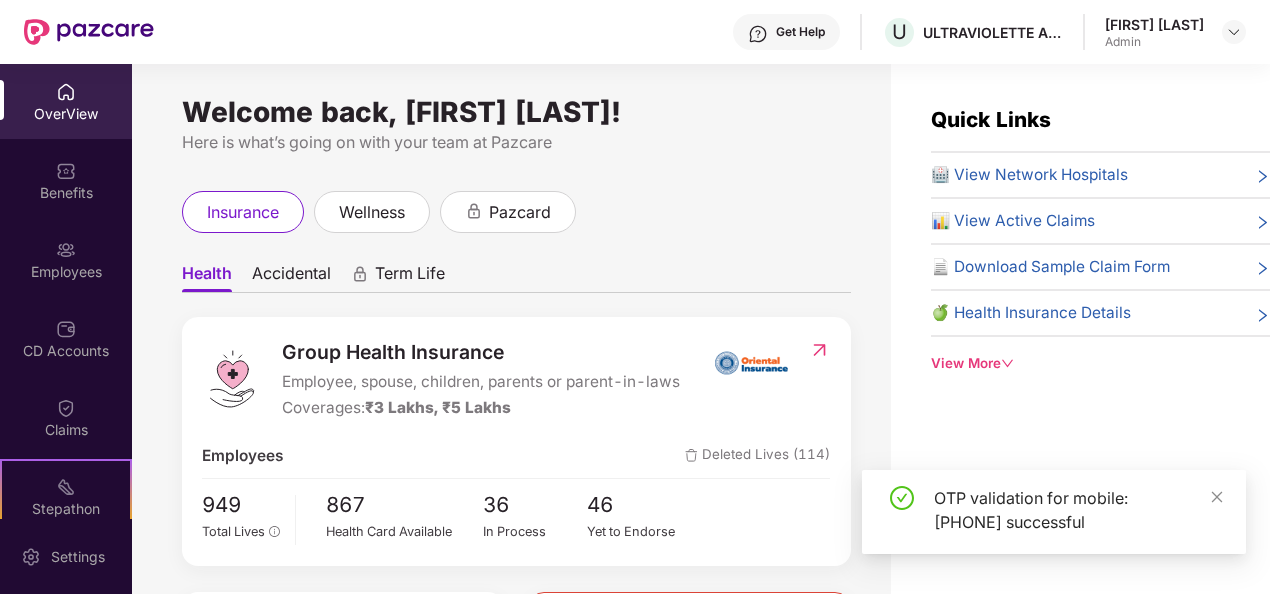 click on "OverView Benefits Employees CD Accounts Claims Stepathon New Challenge Endorsements My Orders" at bounding box center (66, 291) 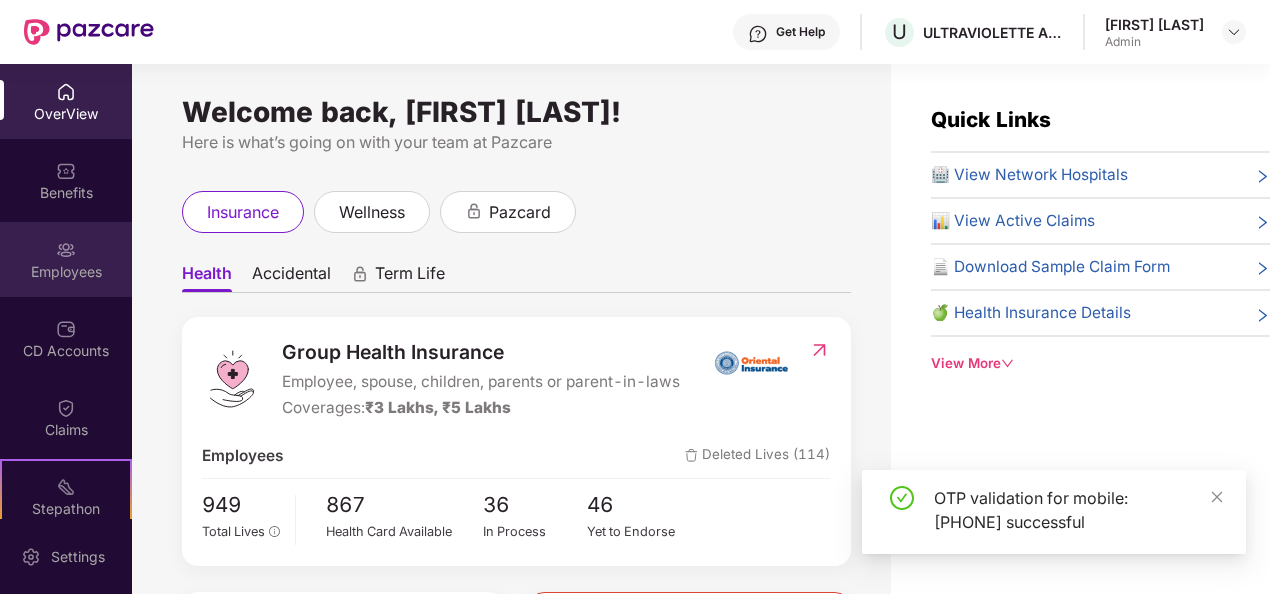 click on "Employees" at bounding box center [66, 259] 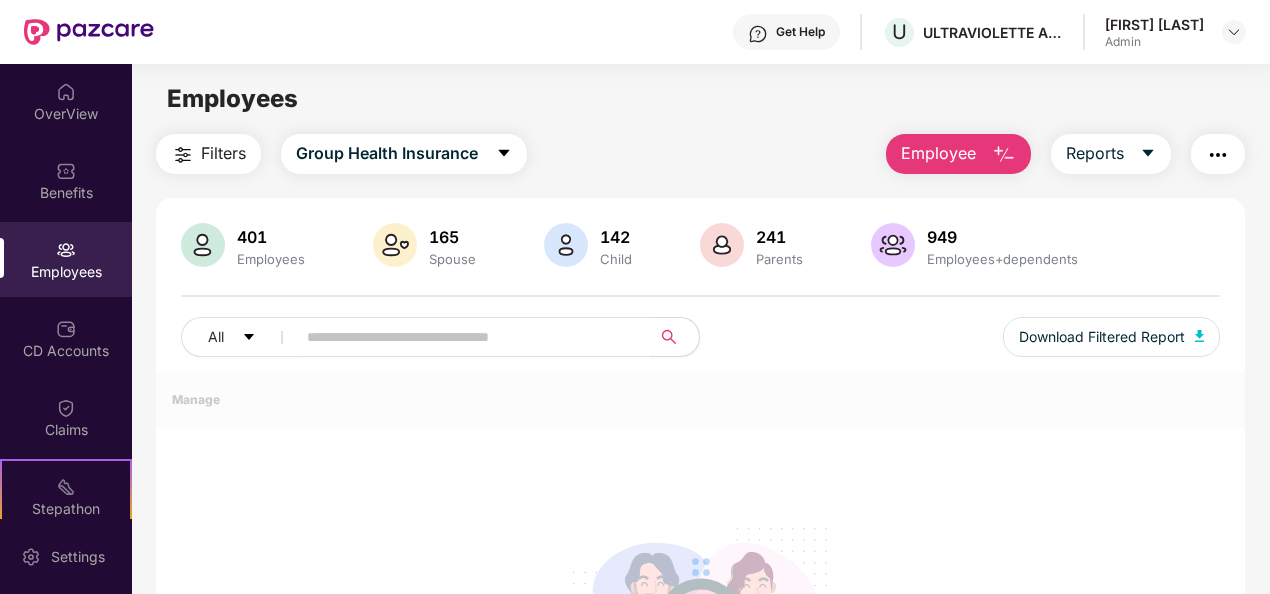 click at bounding box center [1004, 155] 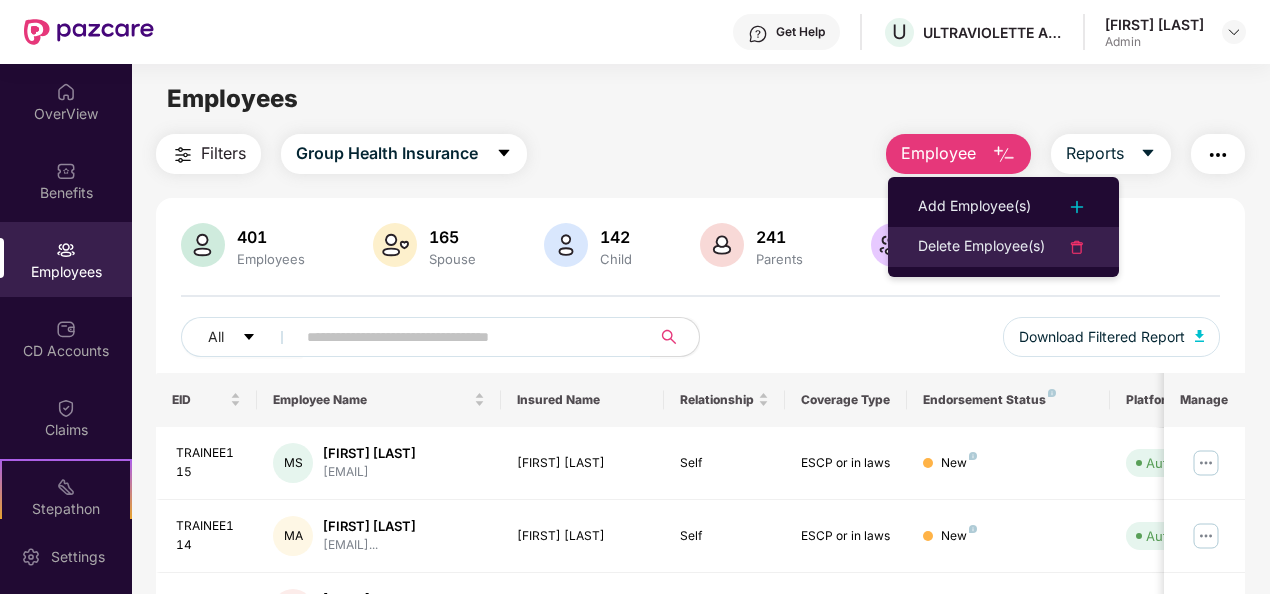 click on "Delete Employee(s)" at bounding box center [981, 247] 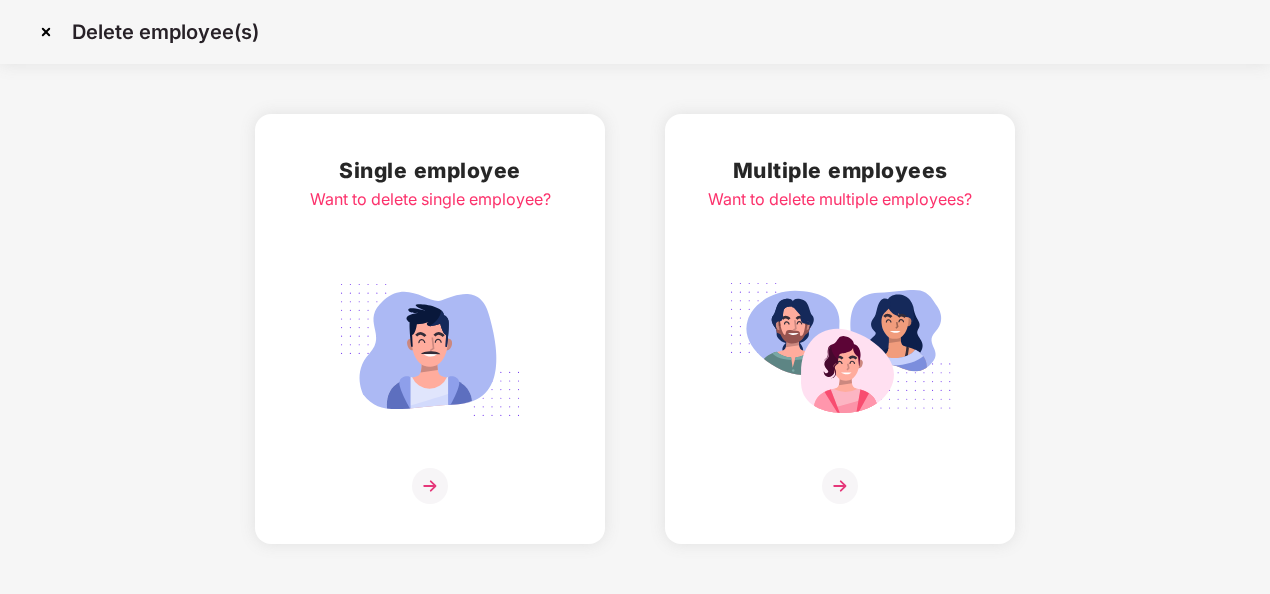 click at bounding box center (430, 486) 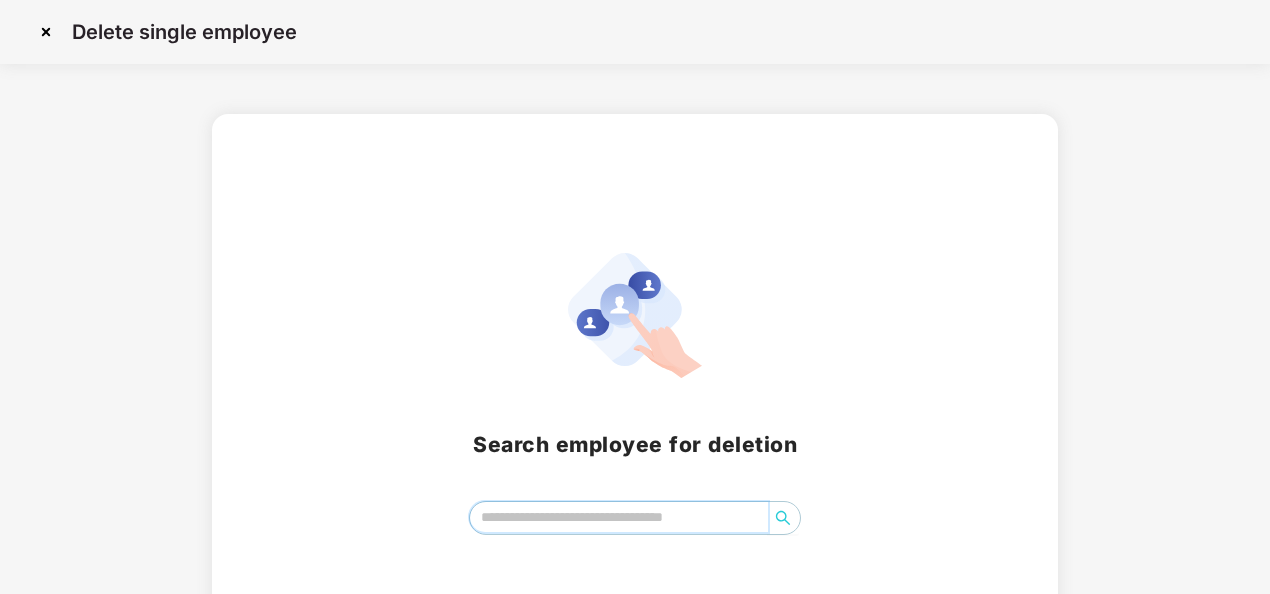 click at bounding box center [619, 517] 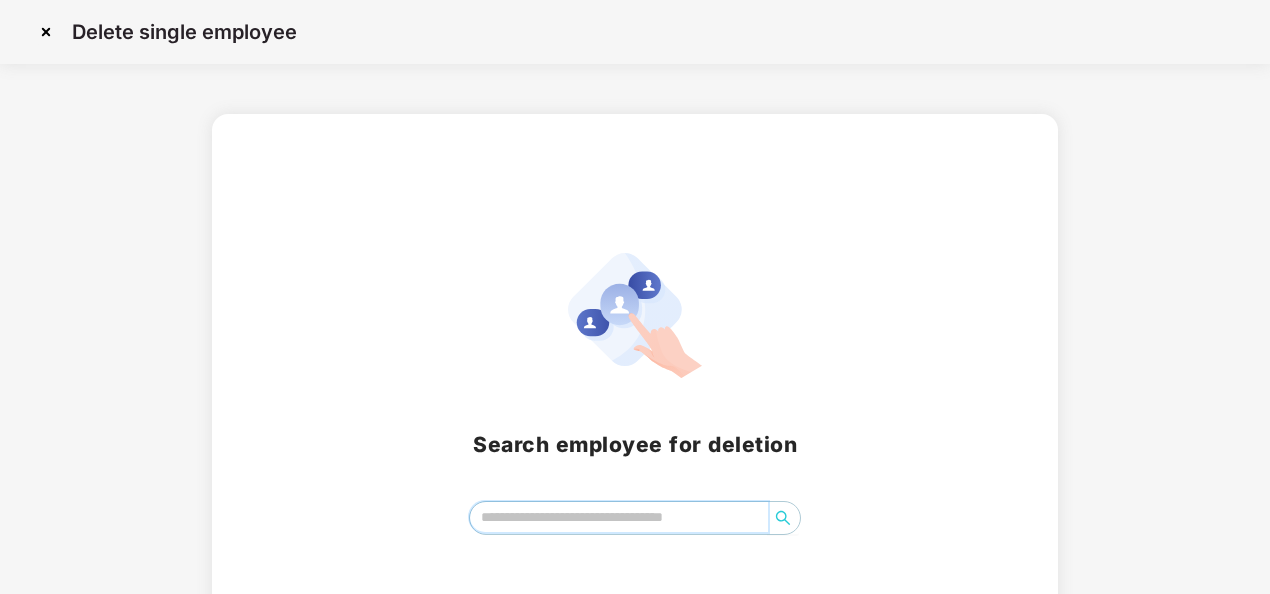 click at bounding box center [619, 517] 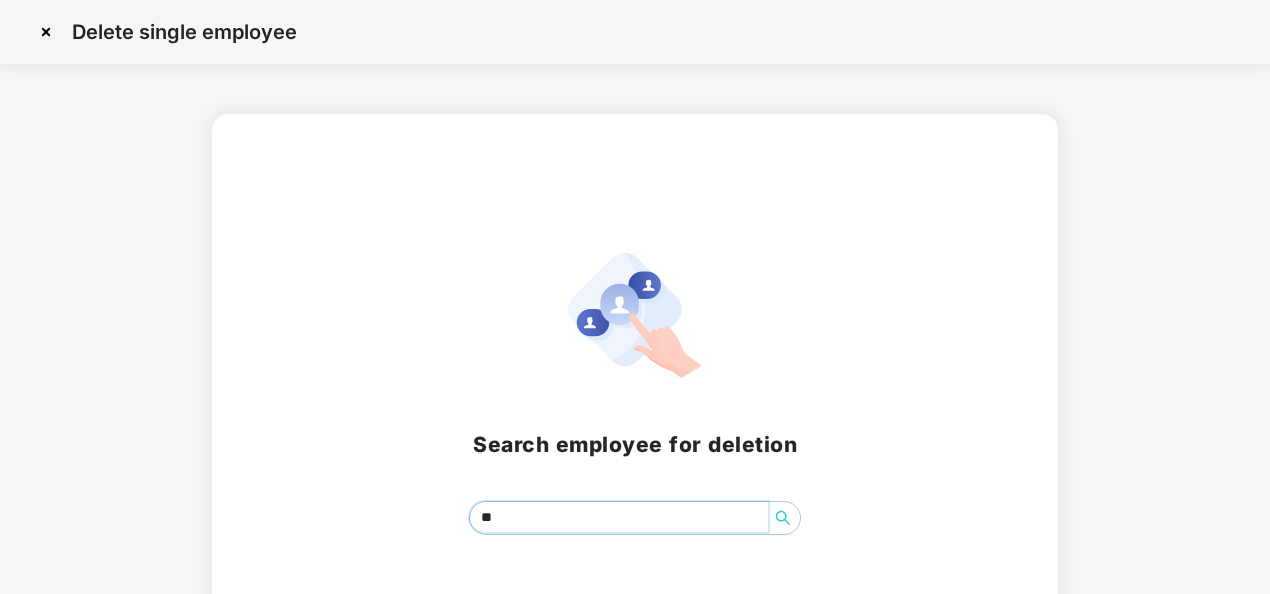 type on "*" 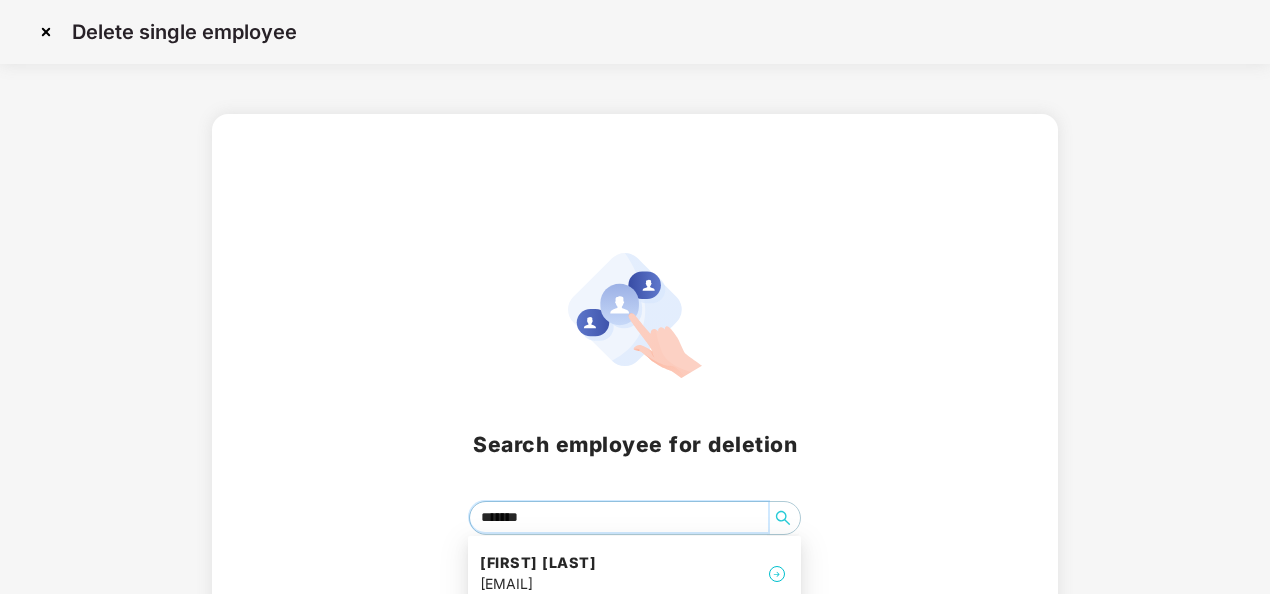 type on "********" 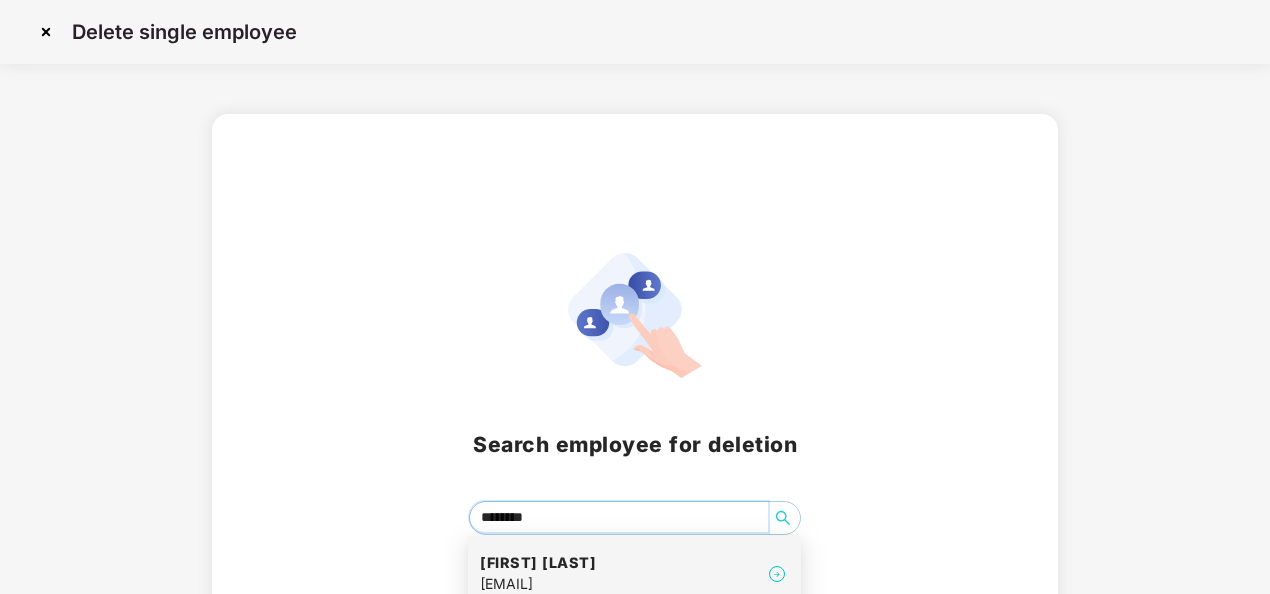 click on "[EMAIL]" at bounding box center (538, 584) 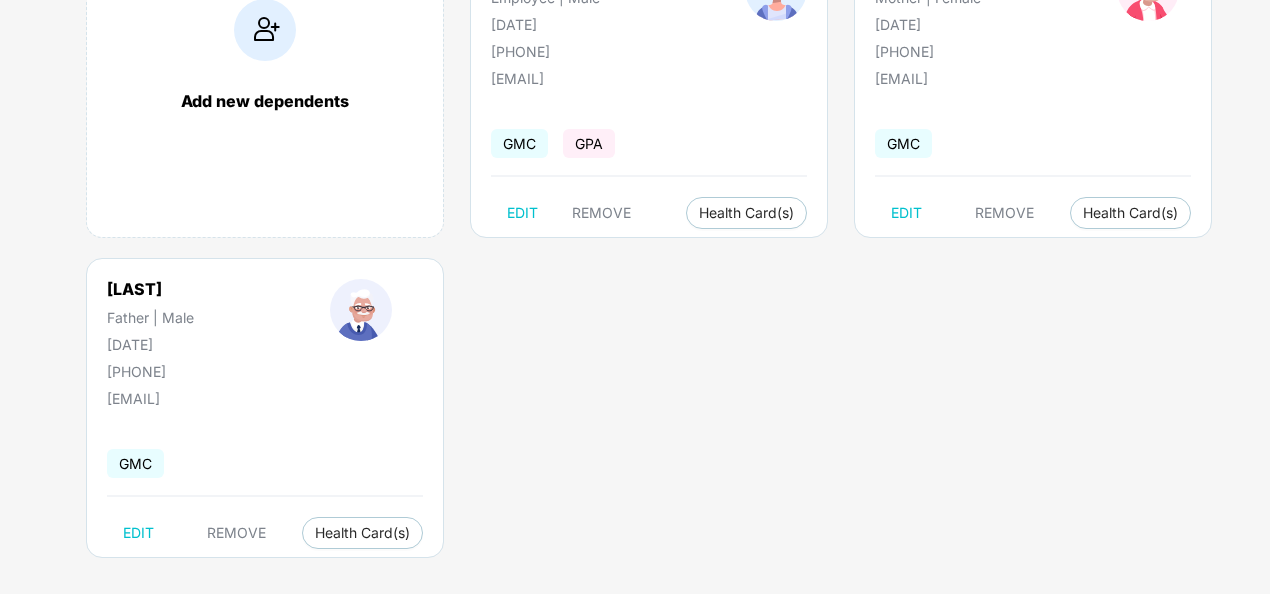 scroll, scrollTop: 0, scrollLeft: 0, axis: both 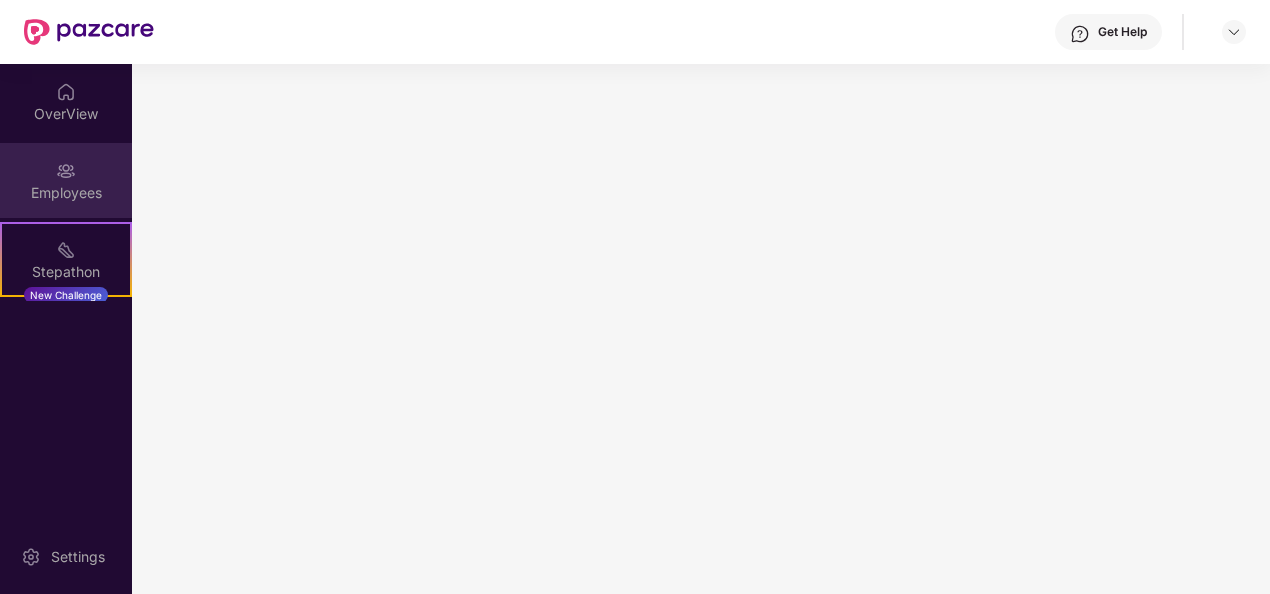 click on "Employees" at bounding box center (66, 193) 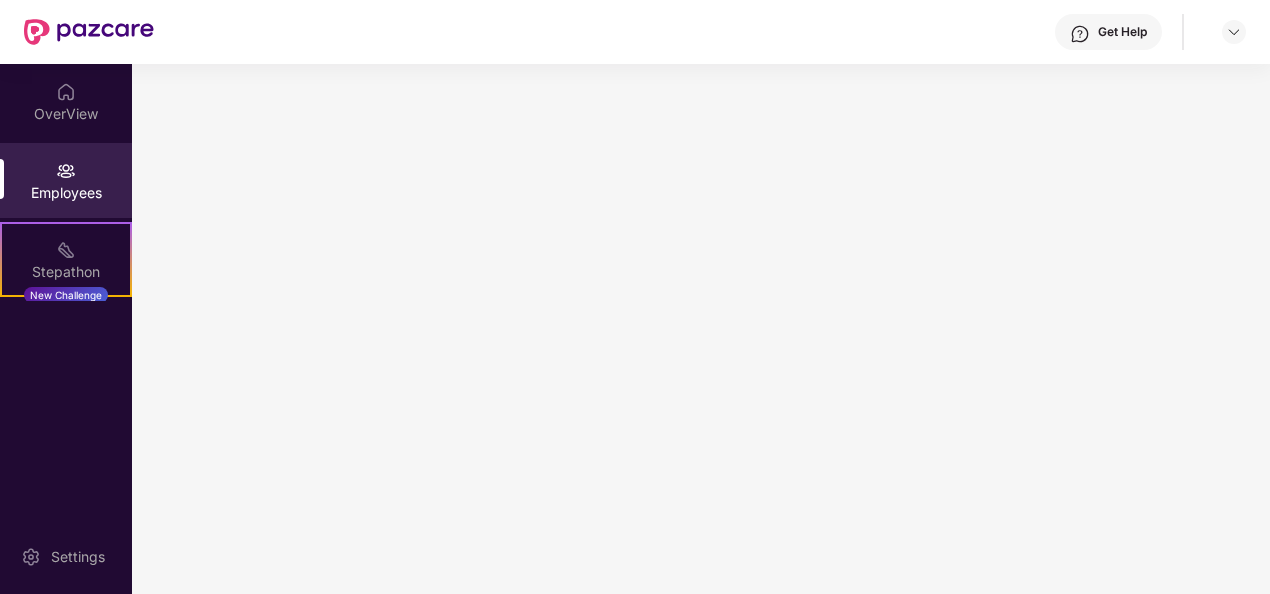 click on "Employees" at bounding box center (66, 193) 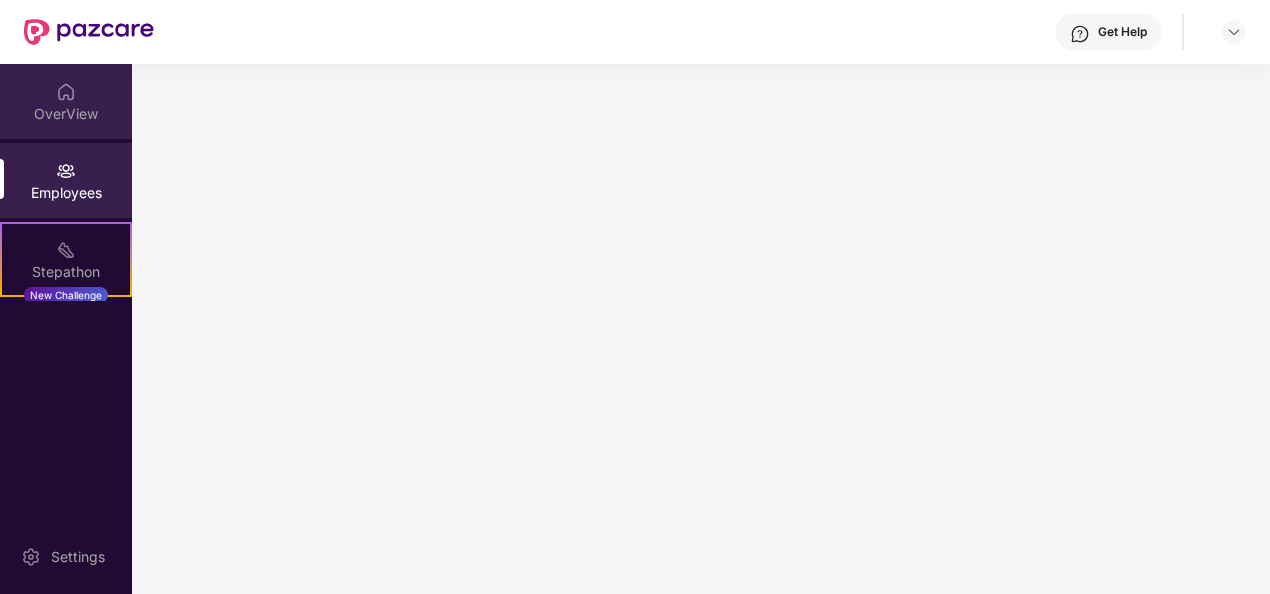 click on "OverView" at bounding box center [66, 101] 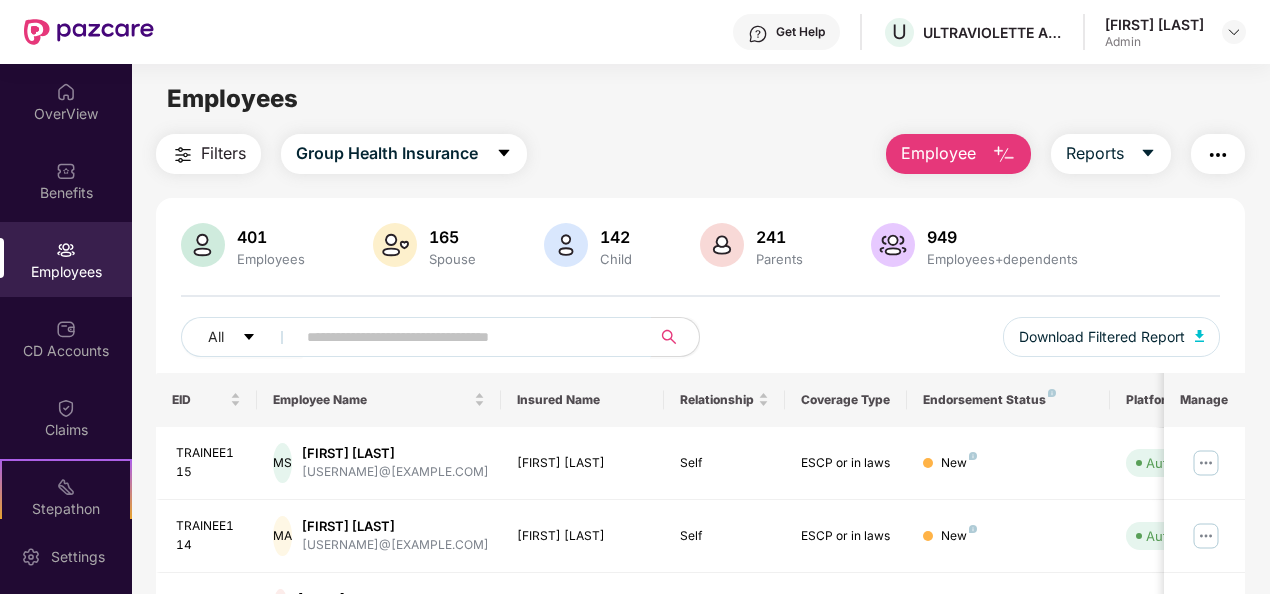 click at bounding box center [465, 337] 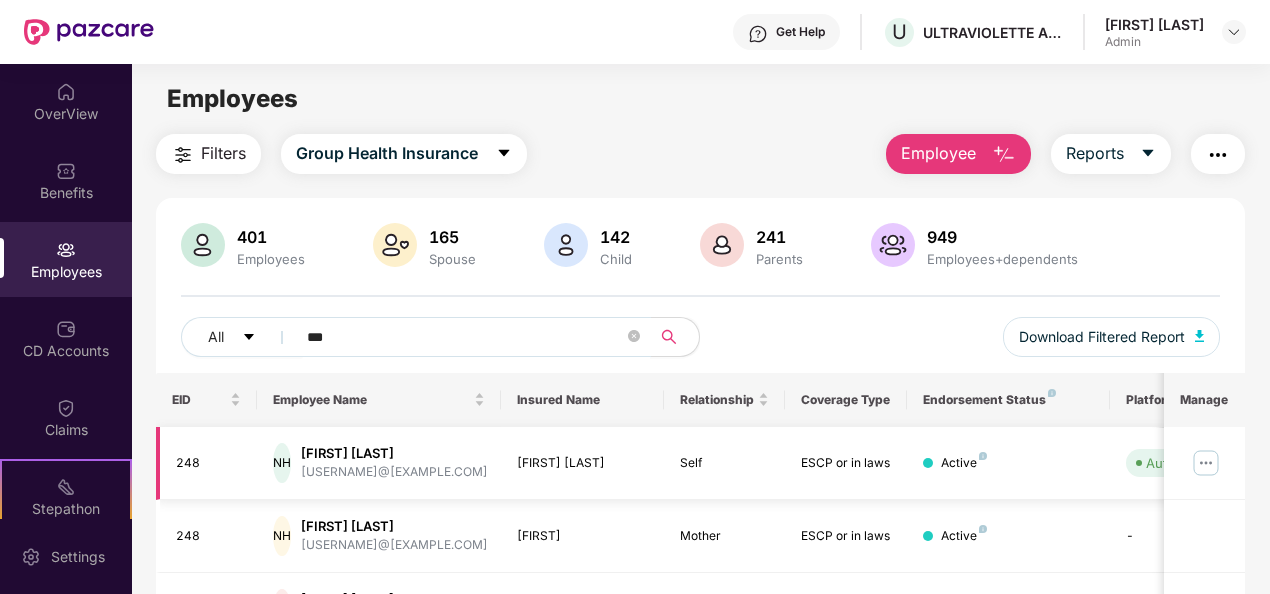 type on "***" 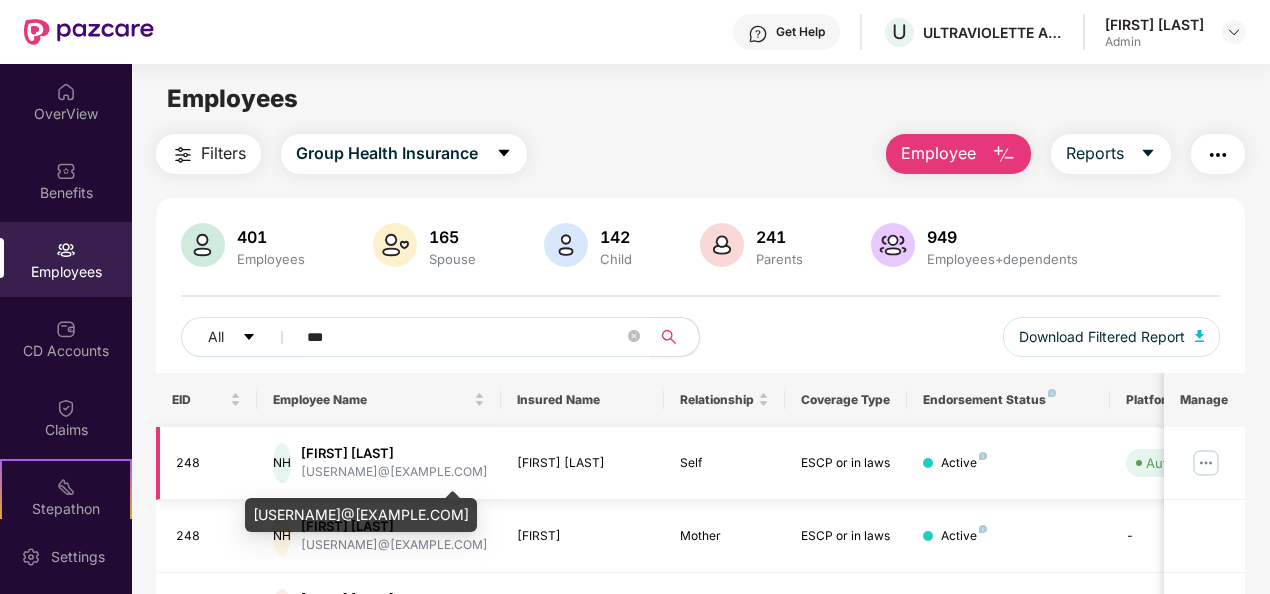click on "narendra.hn@ultraviole..." at bounding box center (394, 472) 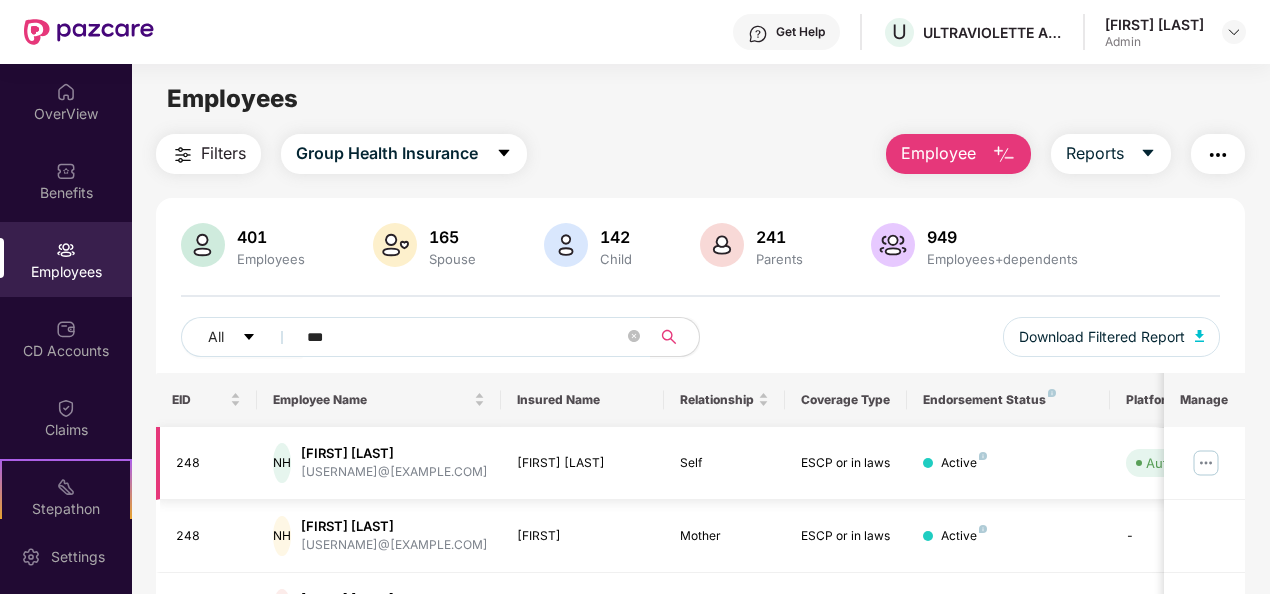 click at bounding box center [1206, 463] 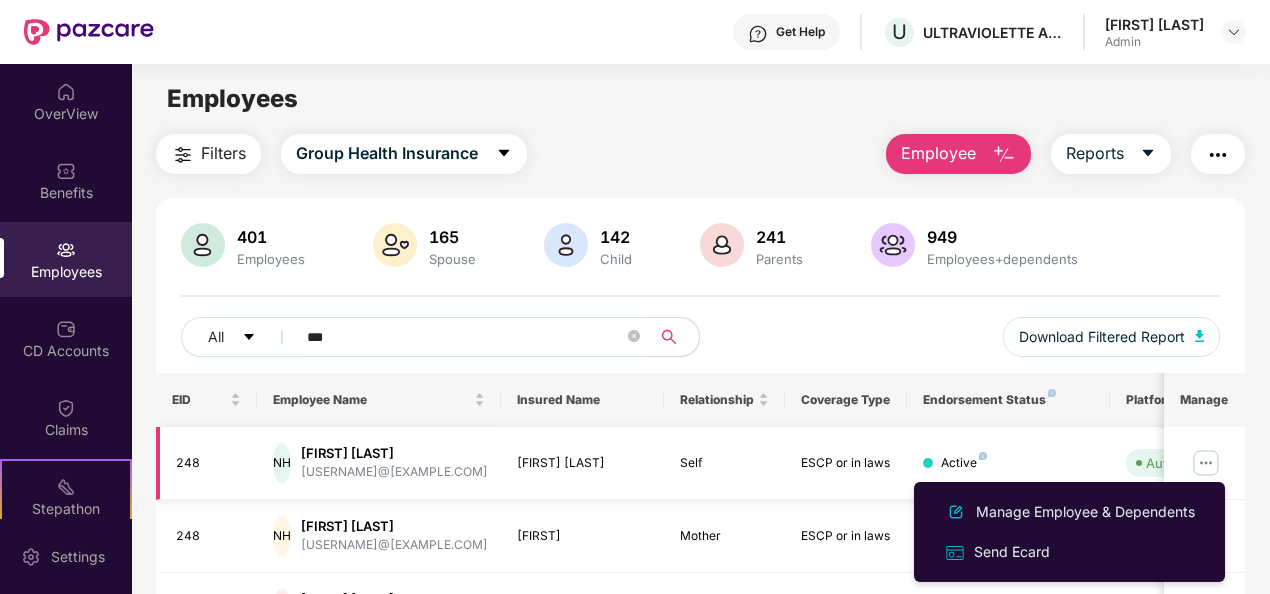 click at bounding box center (1206, 463) 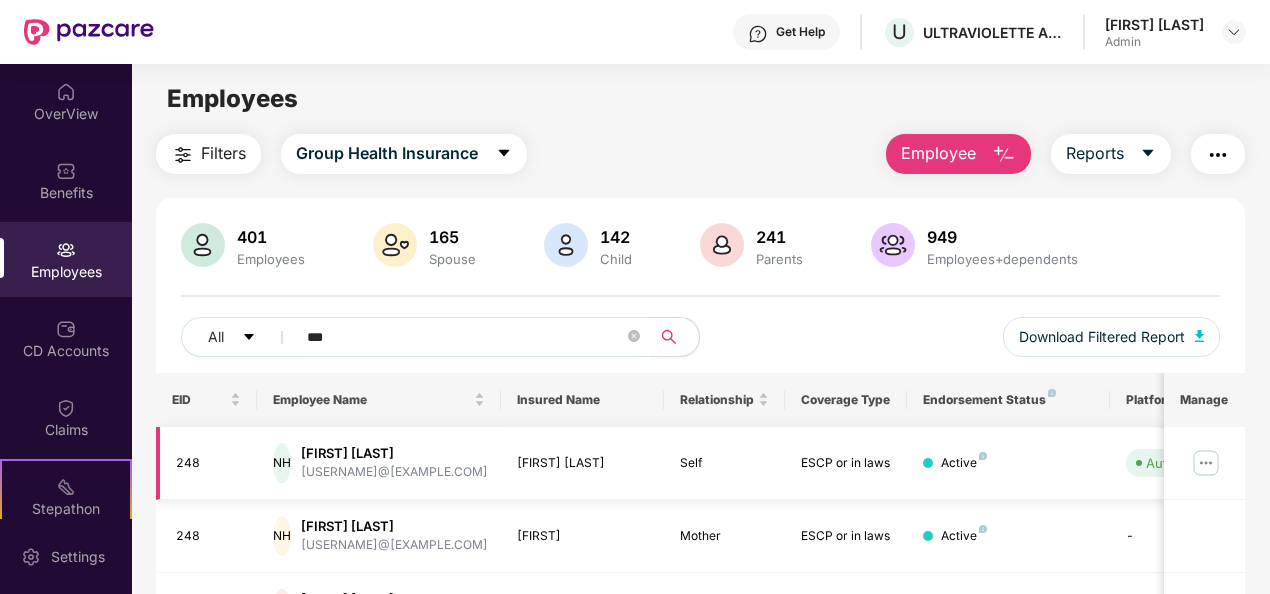 click at bounding box center [1206, 463] 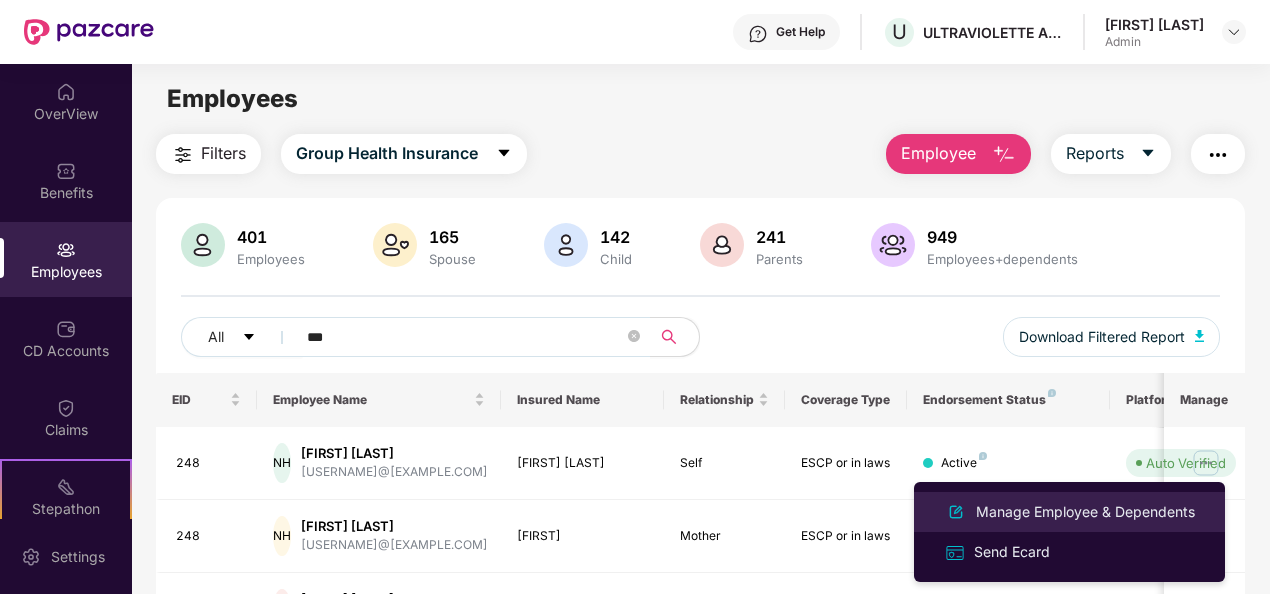 click on "Manage Employee & Dependents" at bounding box center [1069, 512] 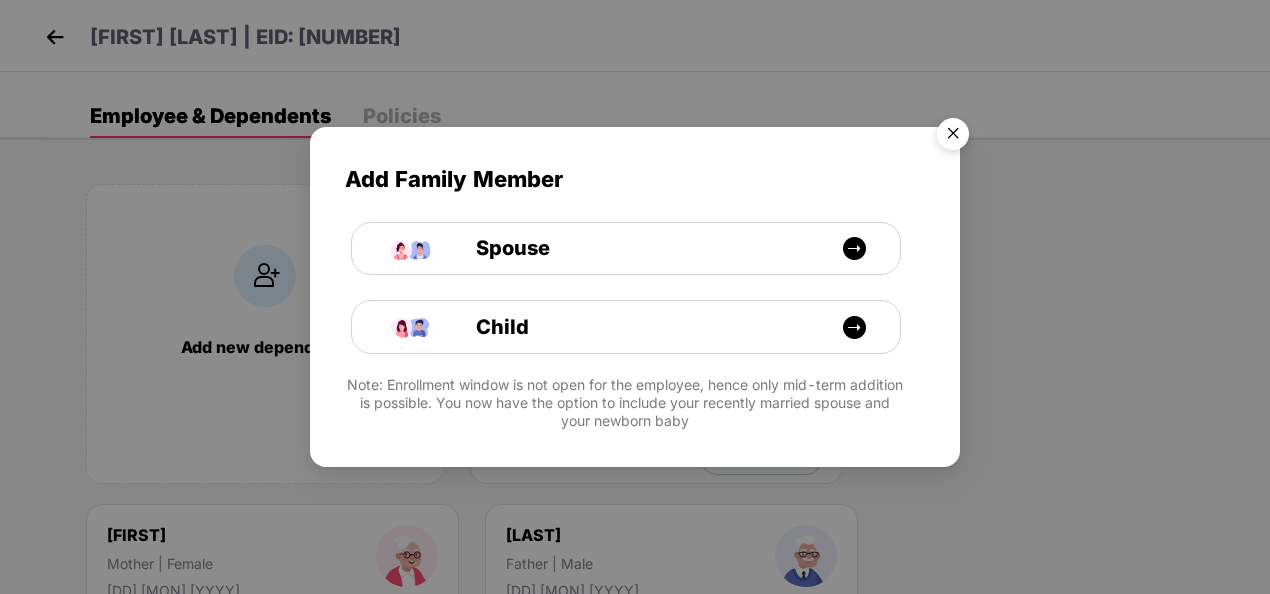 click at bounding box center [953, 137] 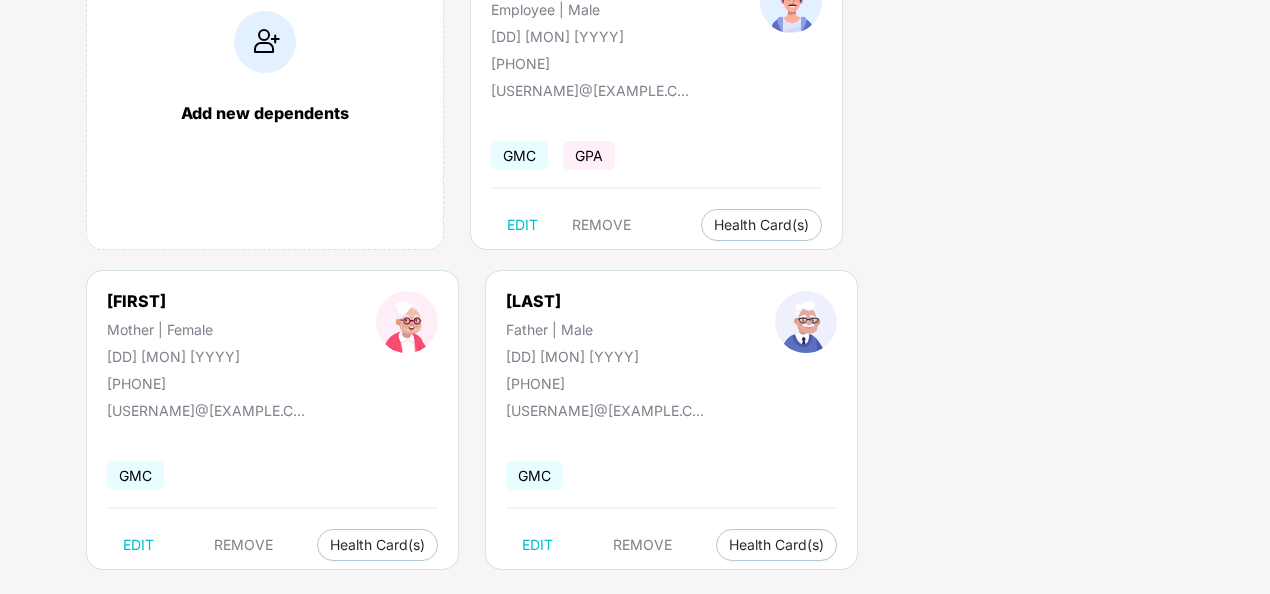 scroll, scrollTop: 260, scrollLeft: 0, axis: vertical 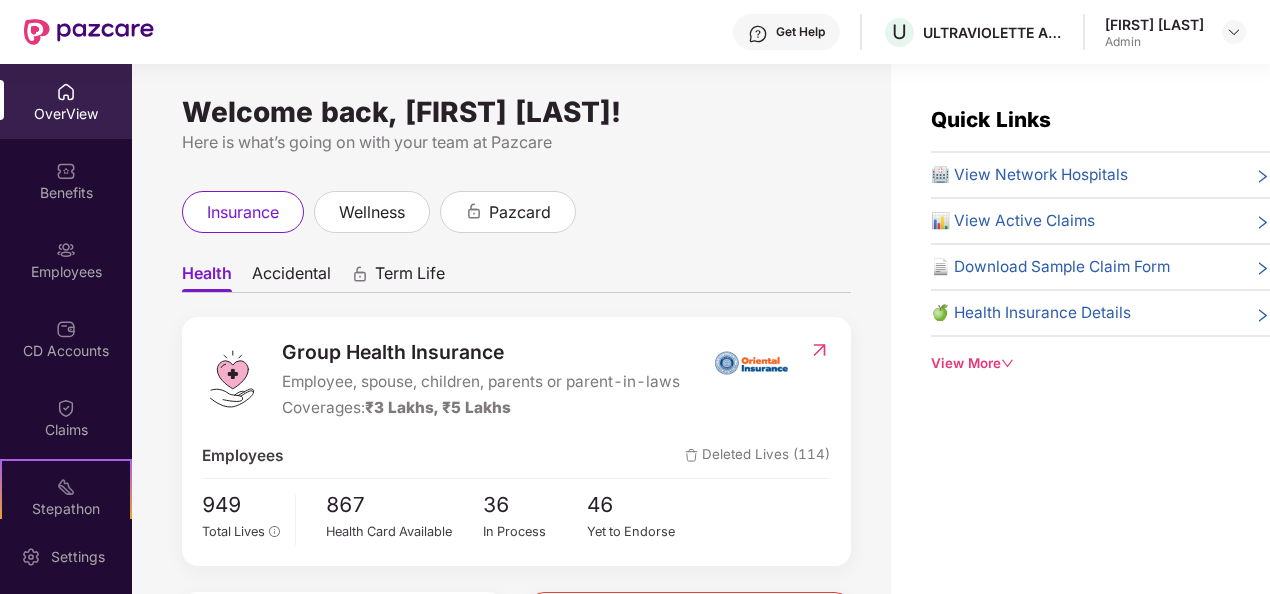 click on "Get Help U ULTRAVIOLETTE AUTOMOTIVE PRIVATE LIMITED [FIRST] [LAST] Admin" at bounding box center [700, 32] 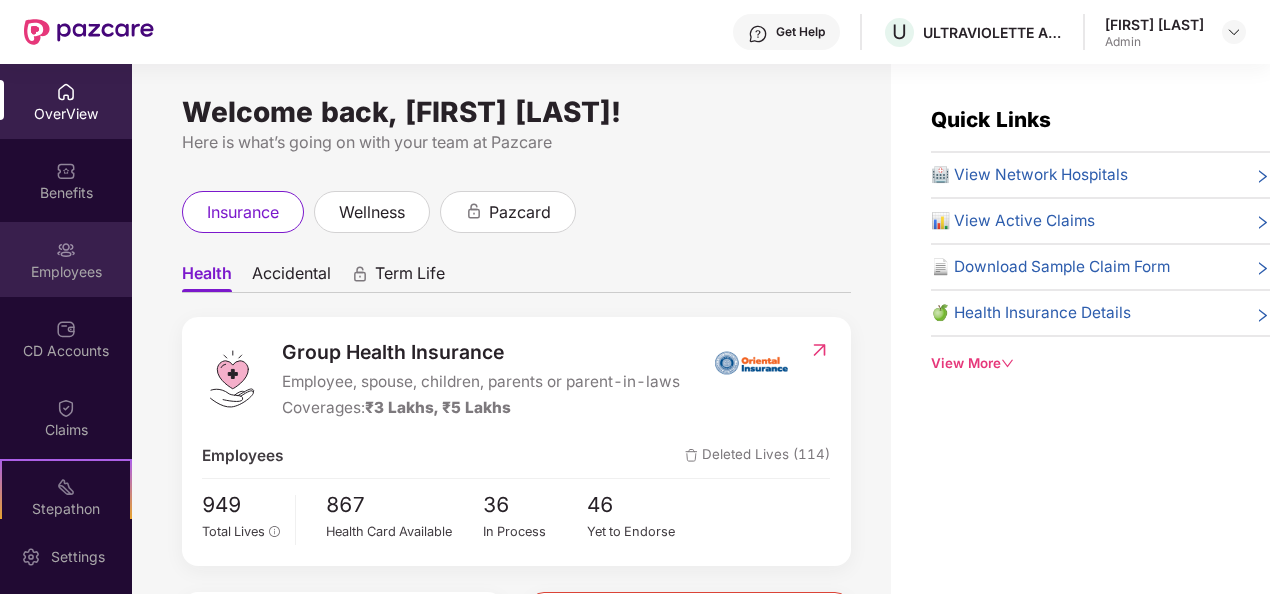 click on "Employees" at bounding box center [66, 259] 